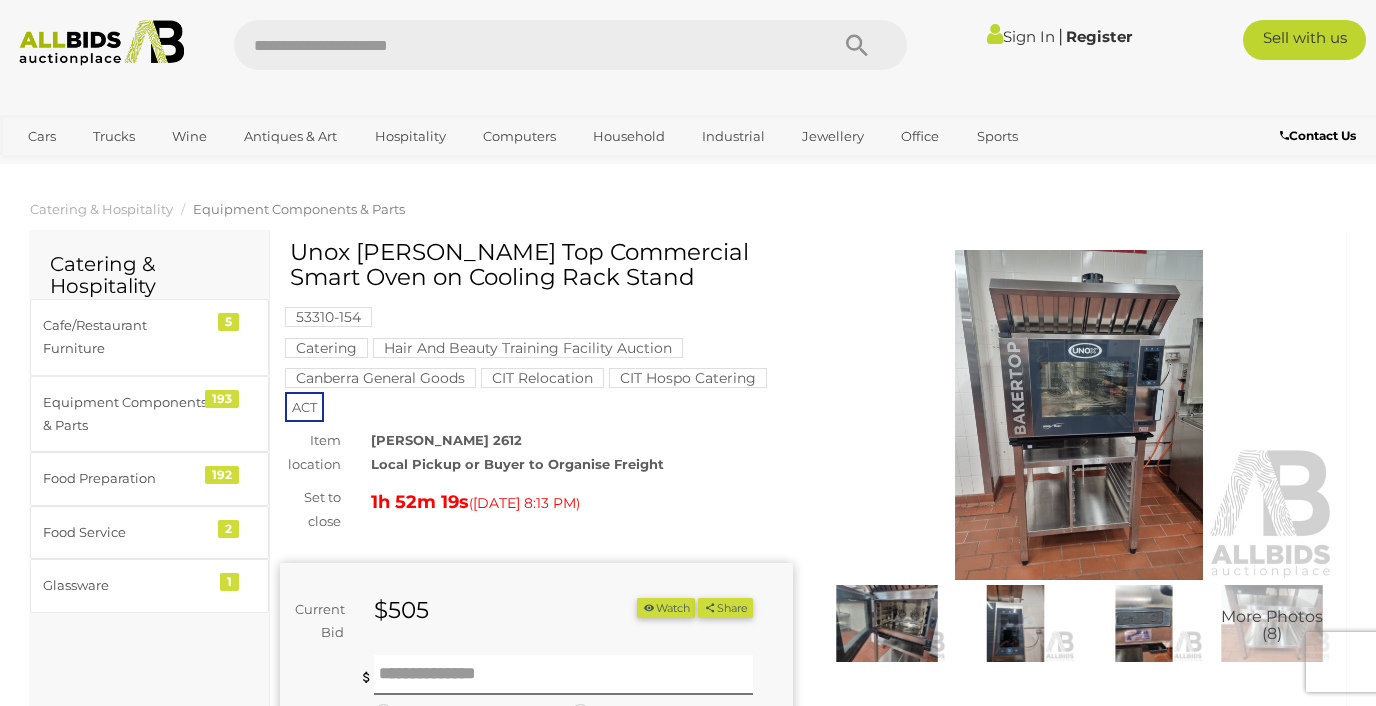 scroll, scrollTop: 0, scrollLeft: 0, axis: both 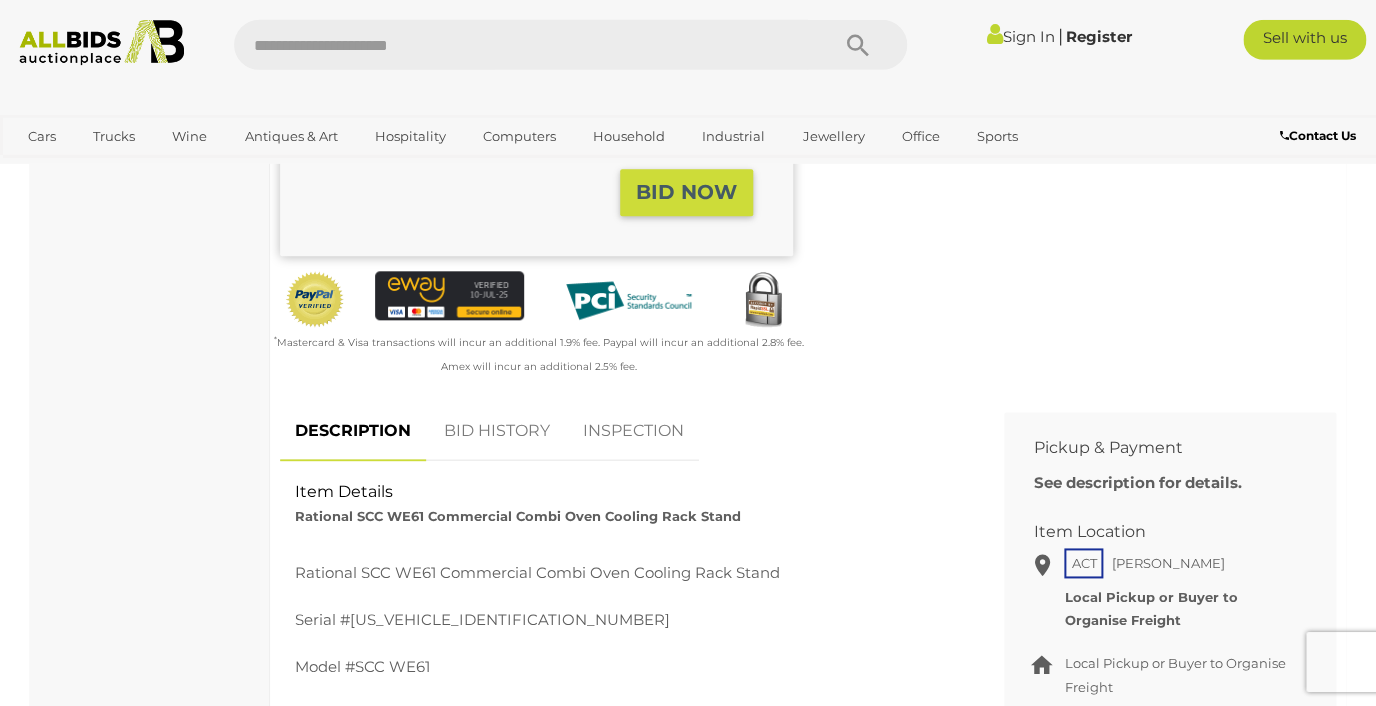 click on "BID HISTORY" at bounding box center (497, 431) 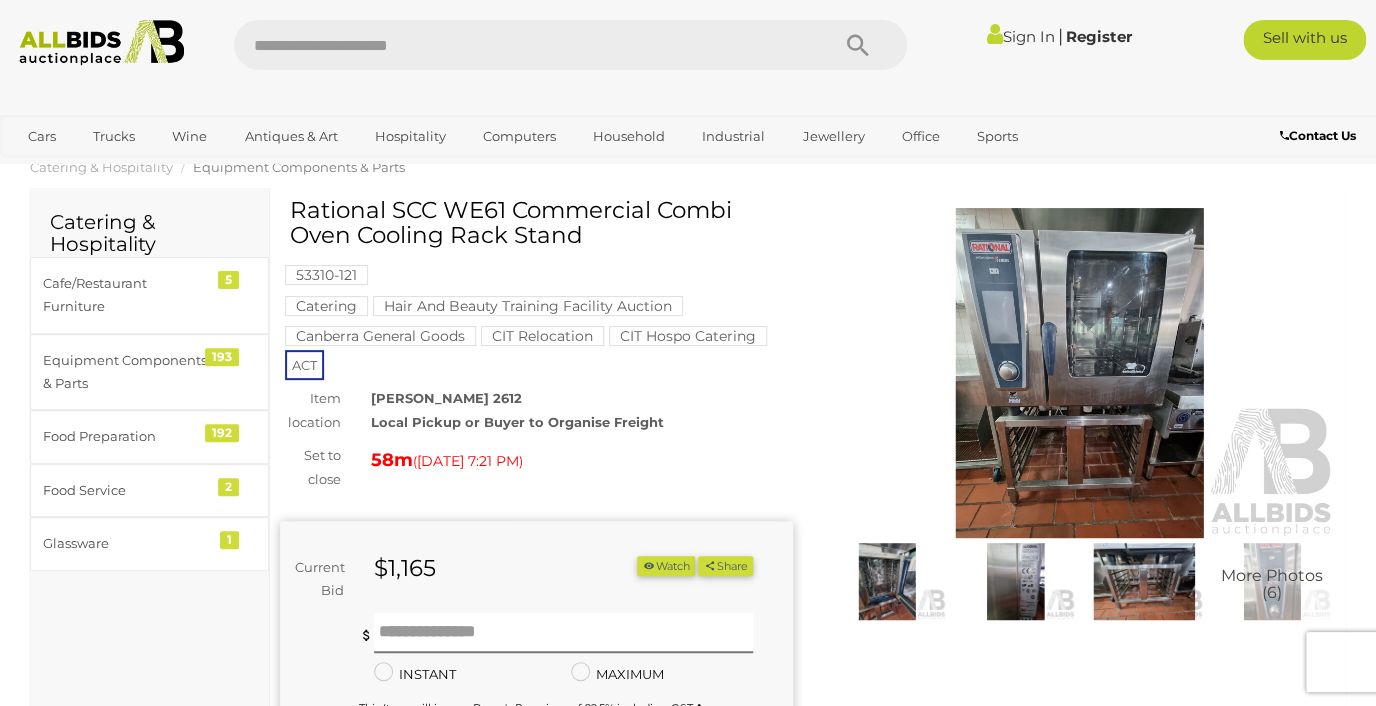scroll, scrollTop: 0, scrollLeft: 0, axis: both 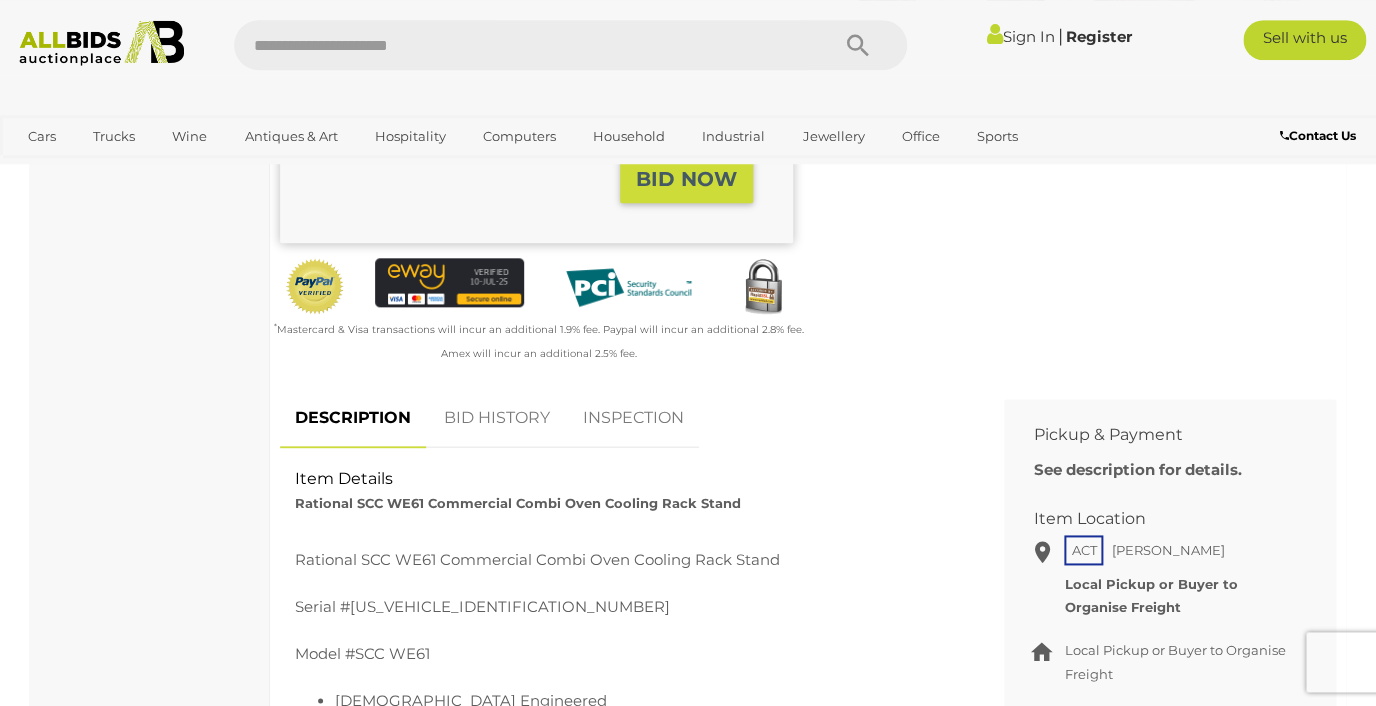 click on "BID HISTORY" at bounding box center [497, 418] 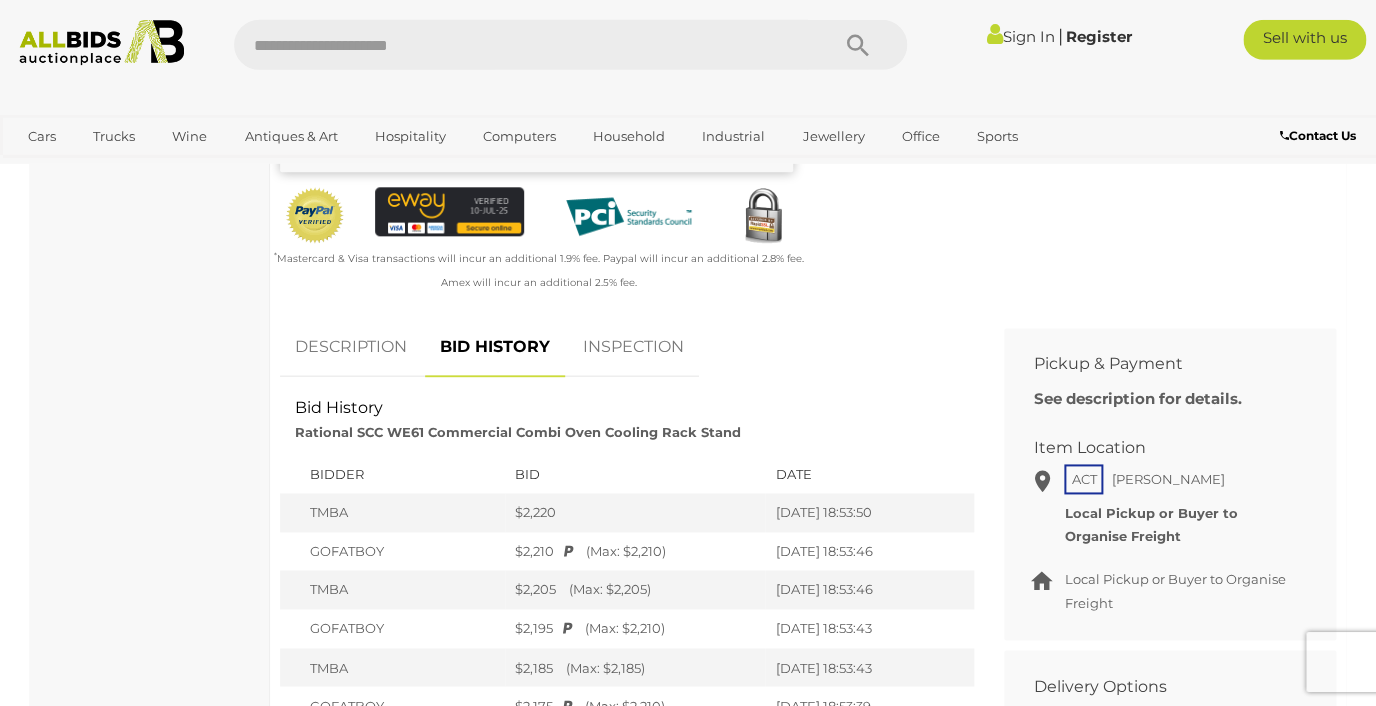 scroll, scrollTop: 618, scrollLeft: 0, axis: vertical 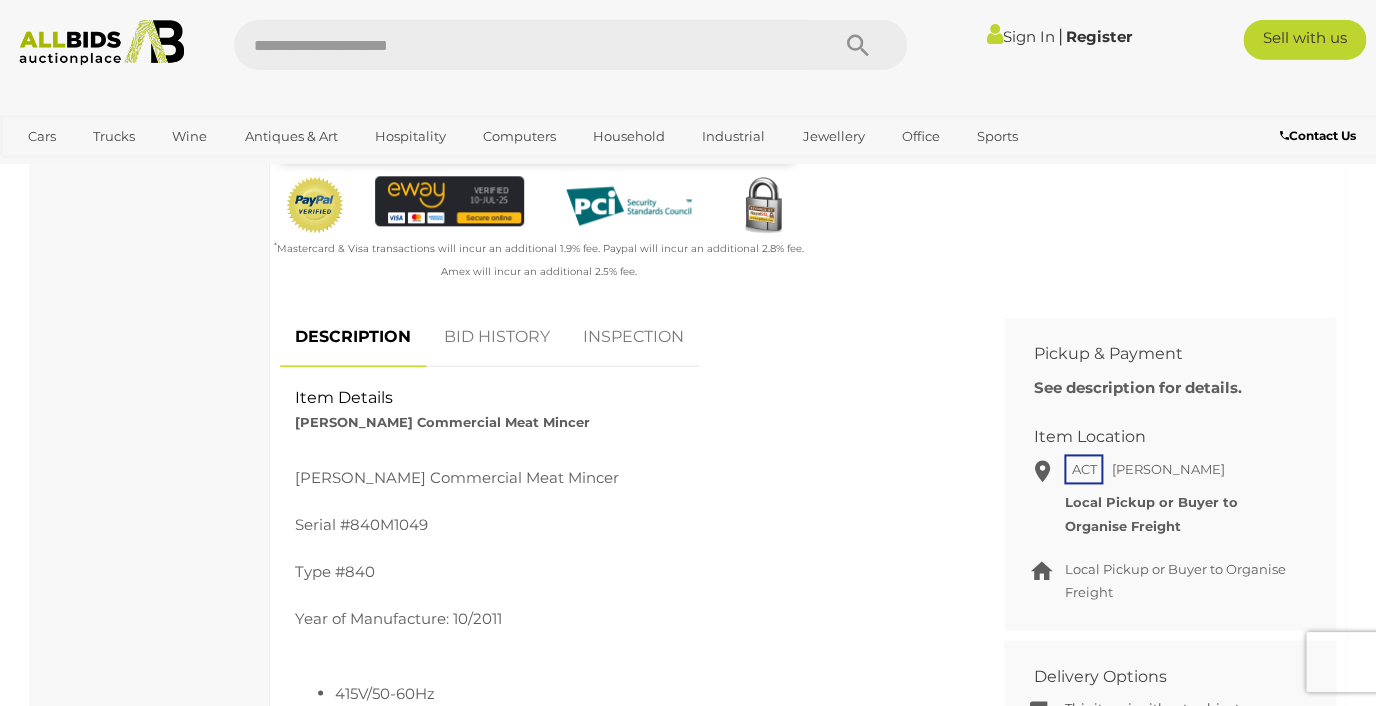 click on "BID HISTORY" at bounding box center (497, 337) 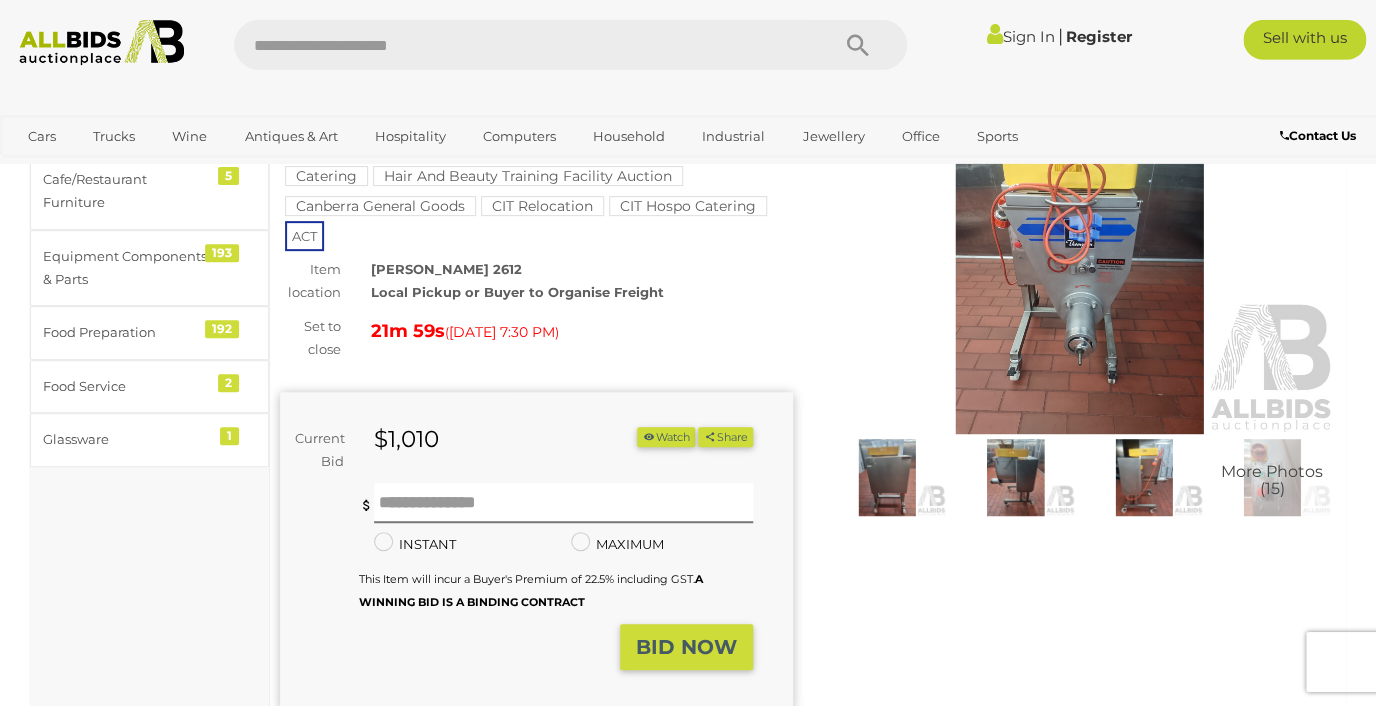 scroll, scrollTop: 0, scrollLeft: 0, axis: both 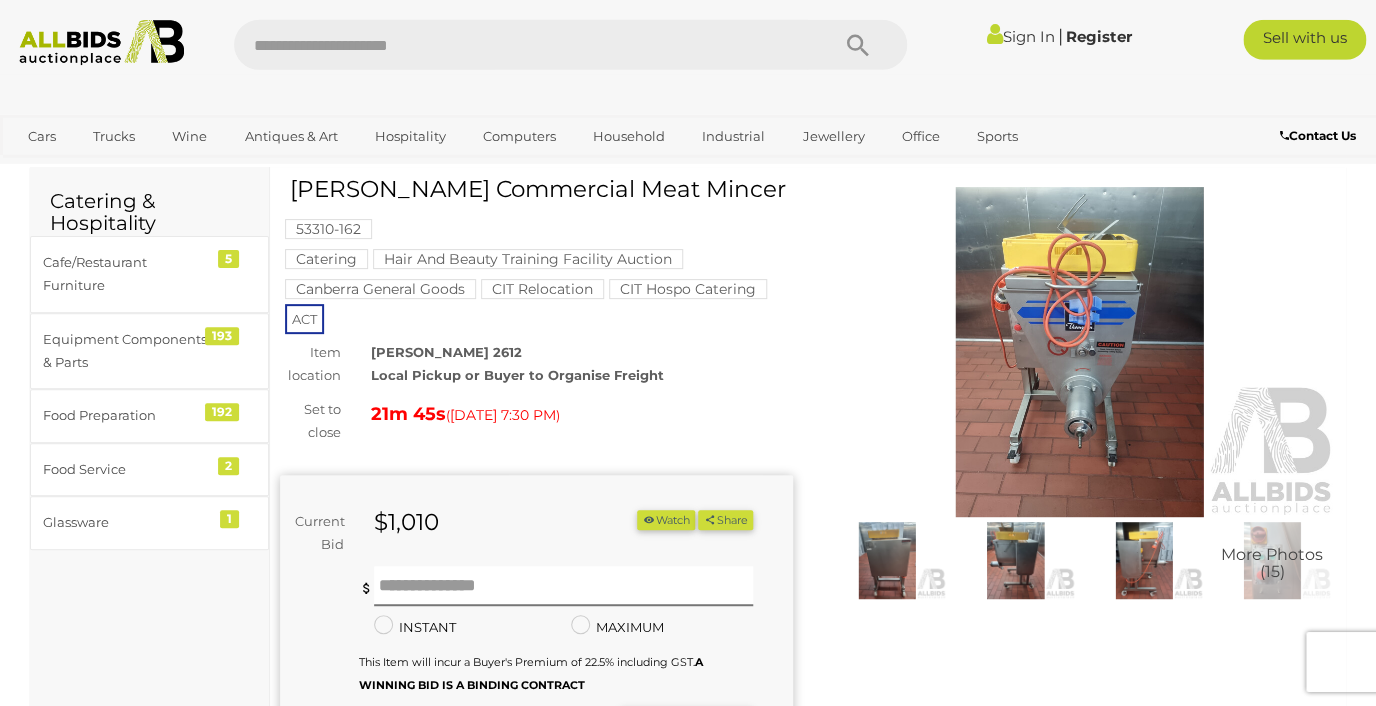 click at bounding box center [1079, 352] 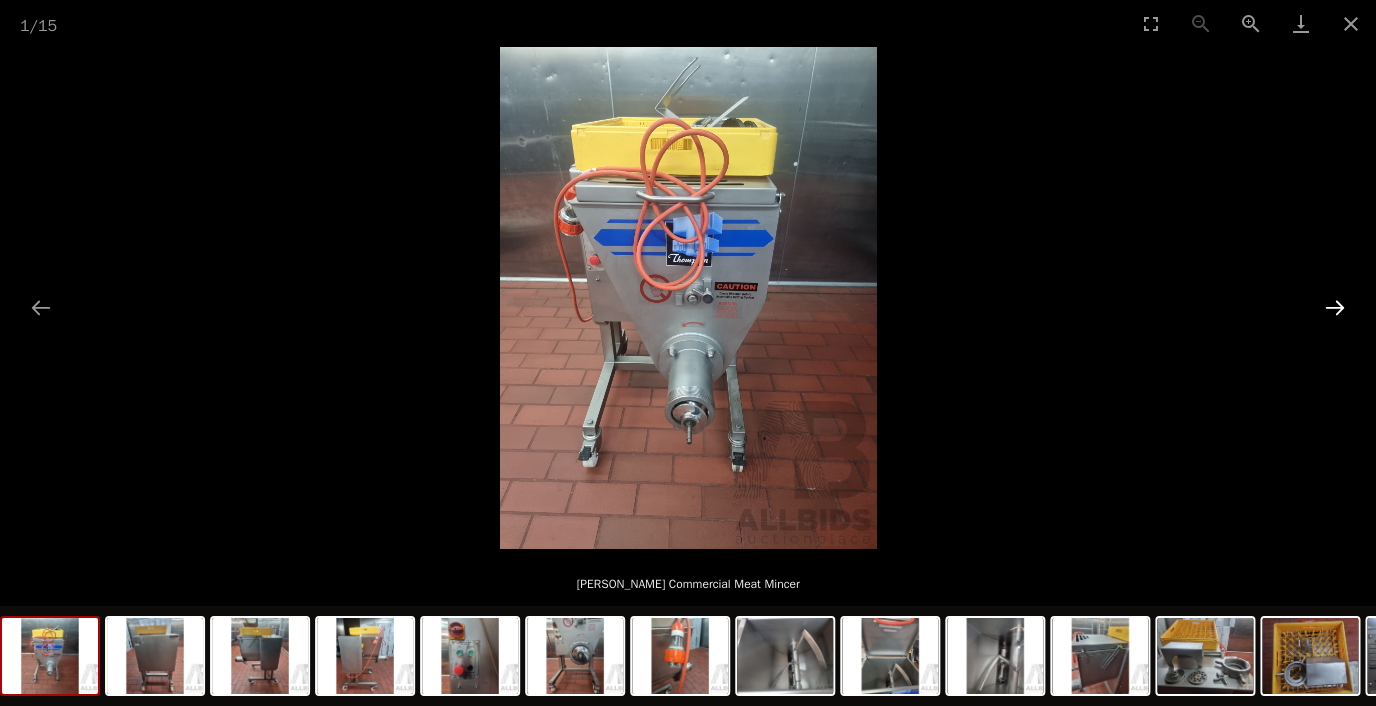 click at bounding box center (1335, 307) 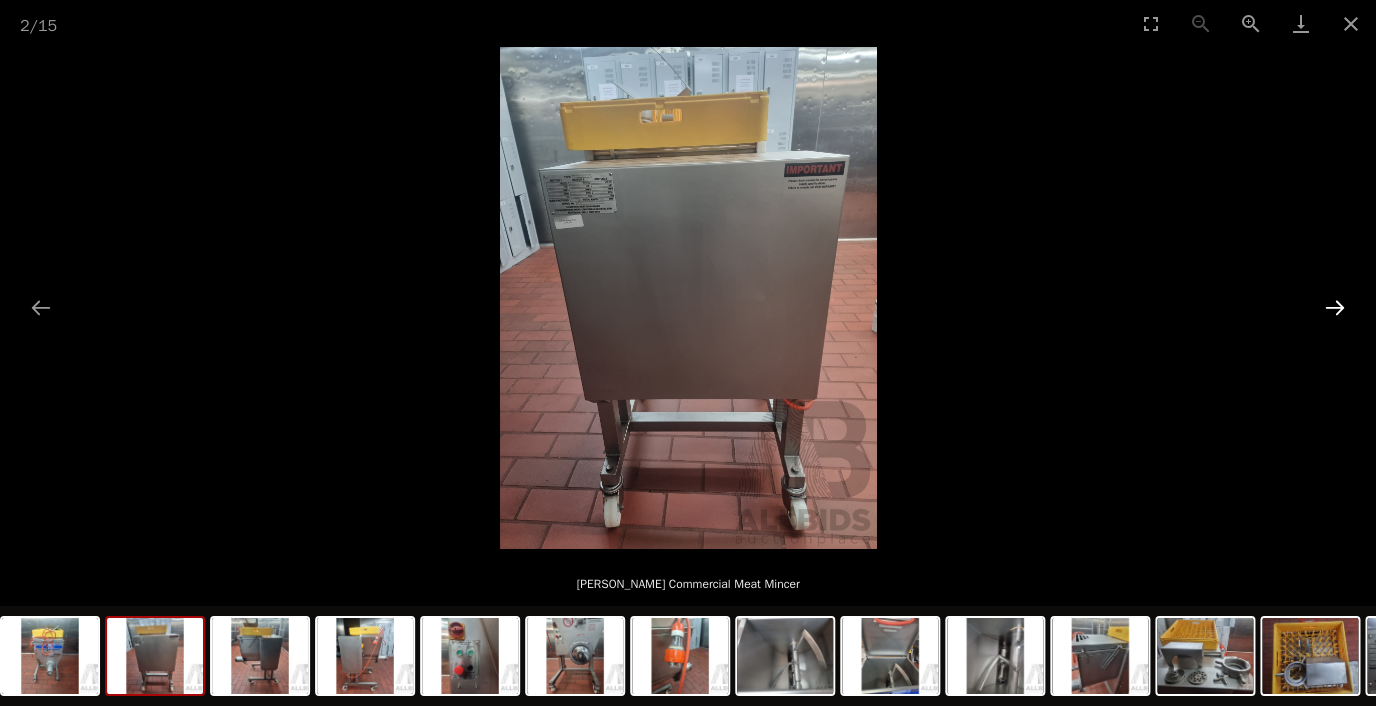 click at bounding box center [1335, 307] 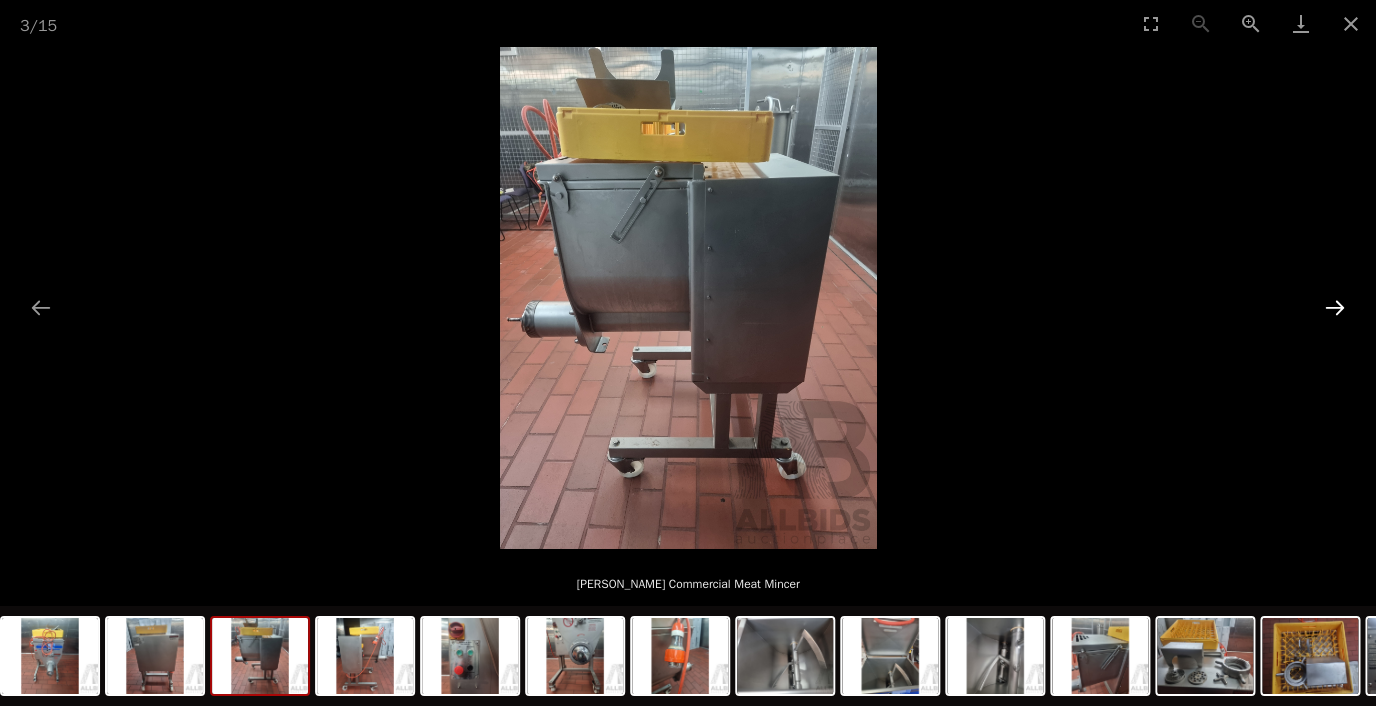 click at bounding box center (1335, 307) 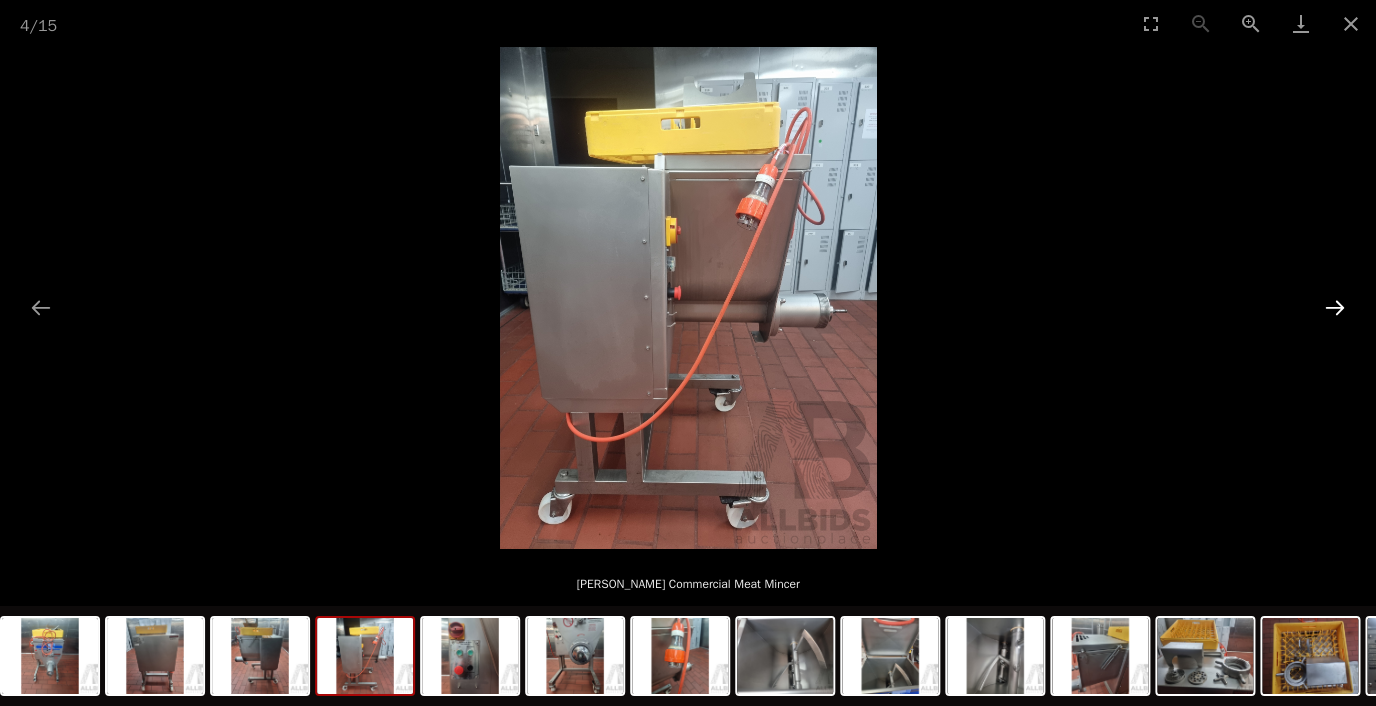 click at bounding box center [1335, 307] 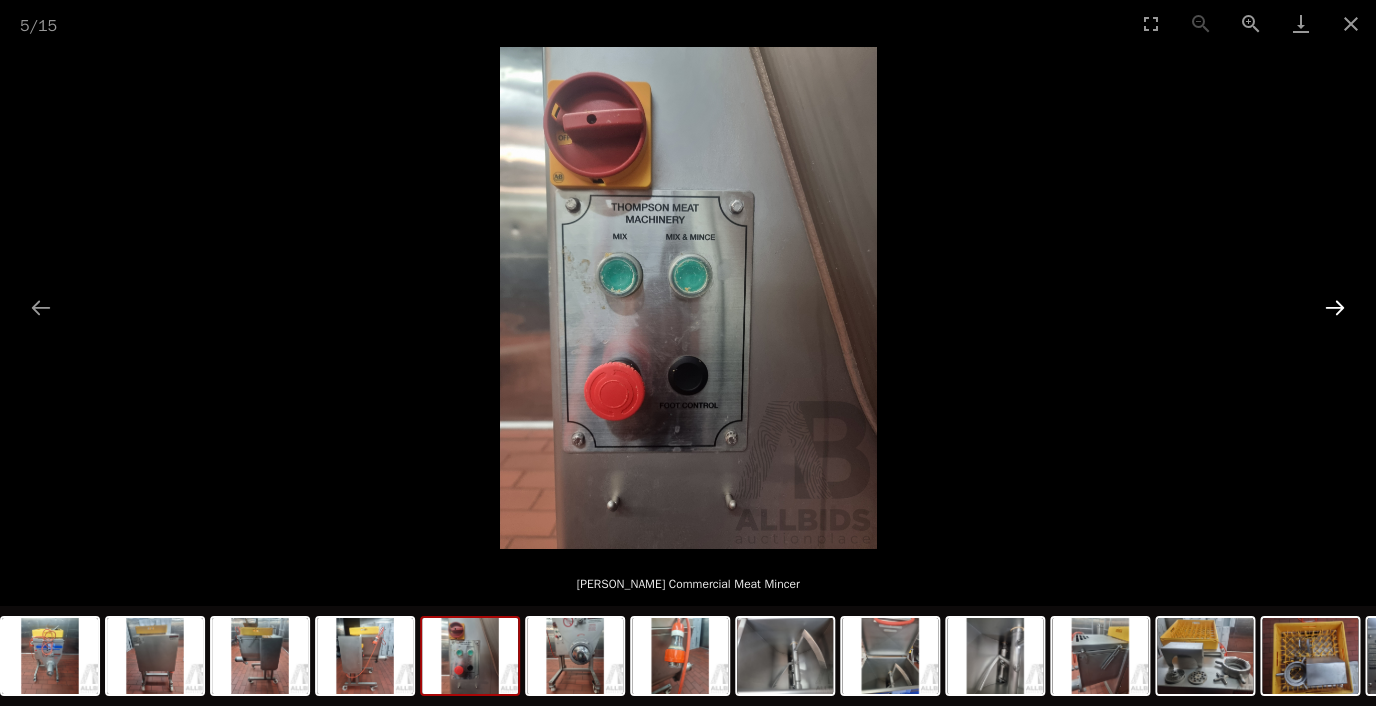 click at bounding box center (1335, 307) 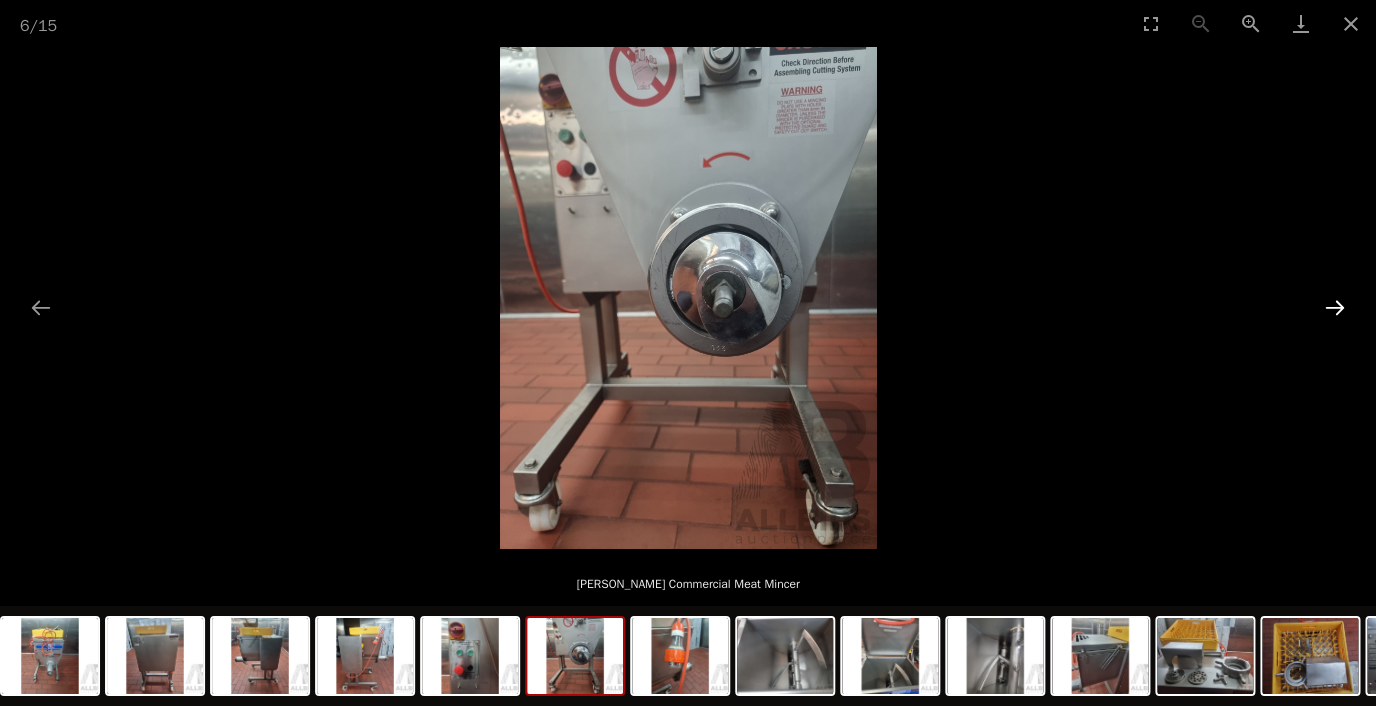 click at bounding box center [1335, 307] 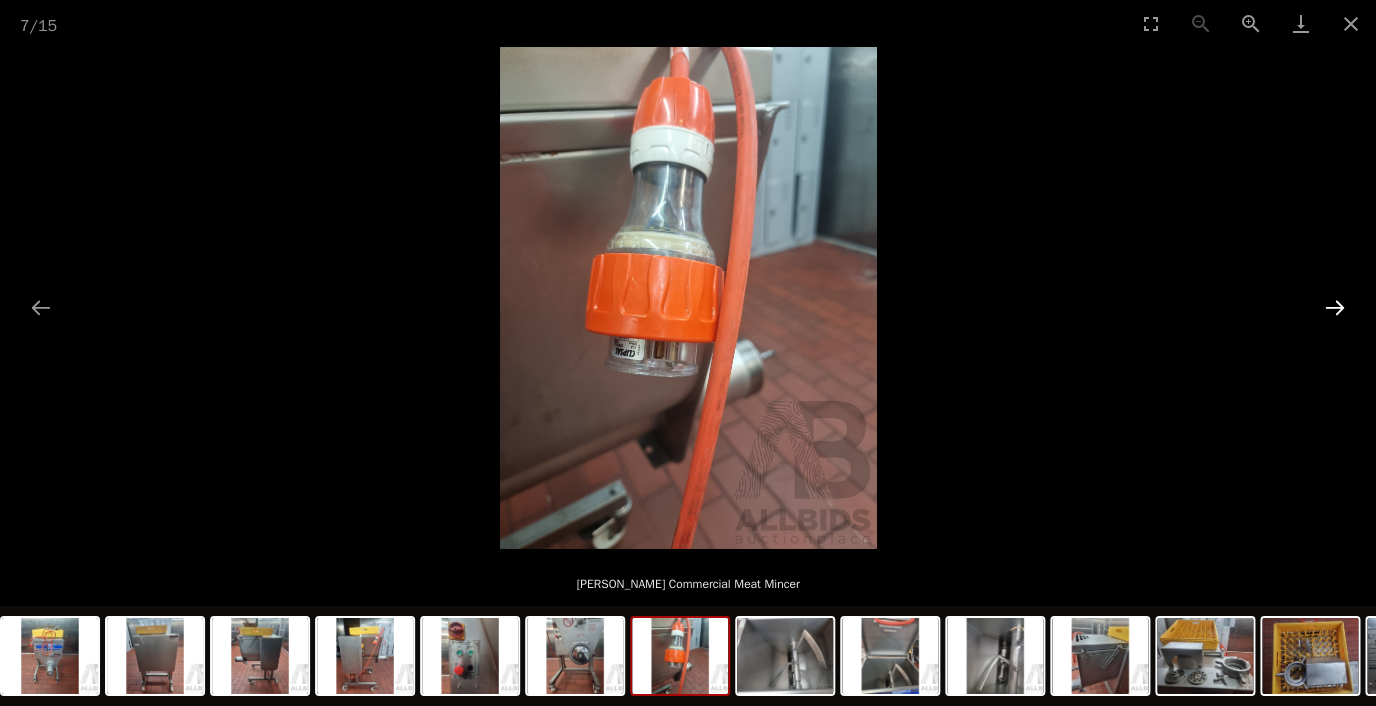 click at bounding box center (1335, 307) 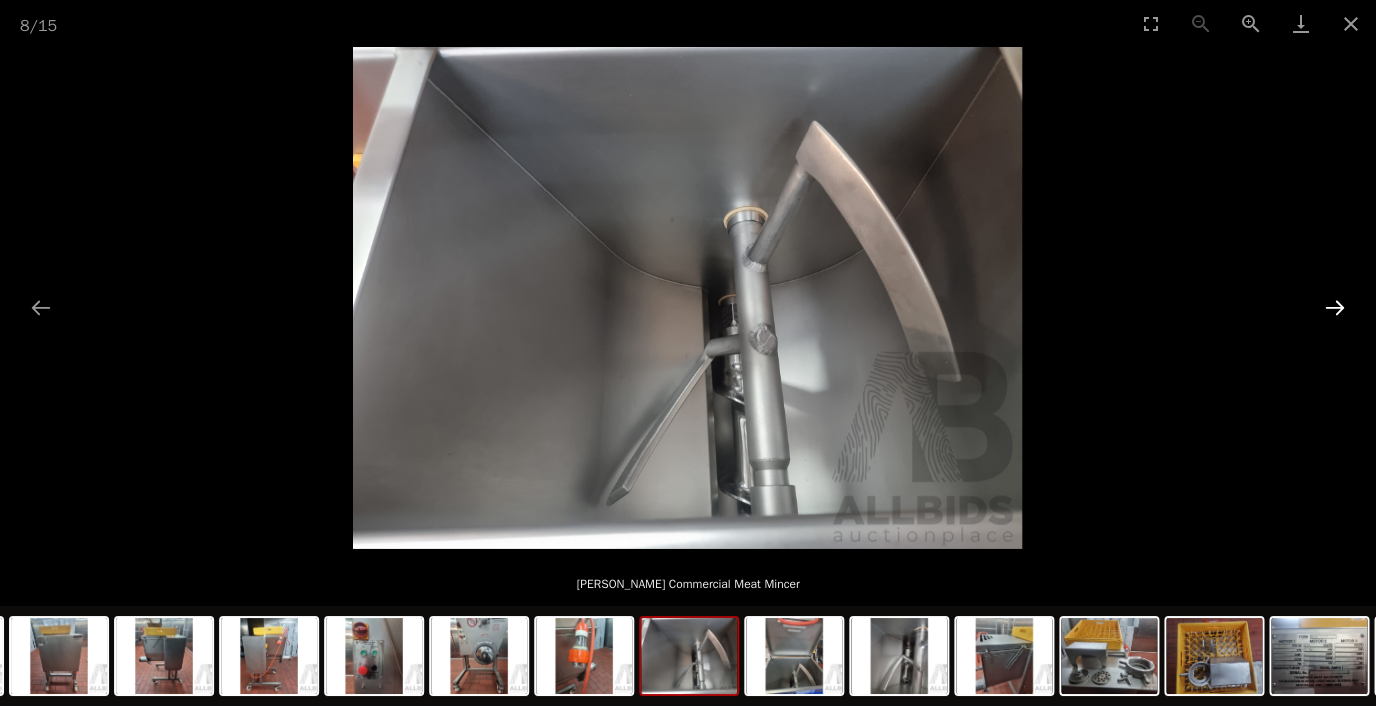 click at bounding box center (1335, 307) 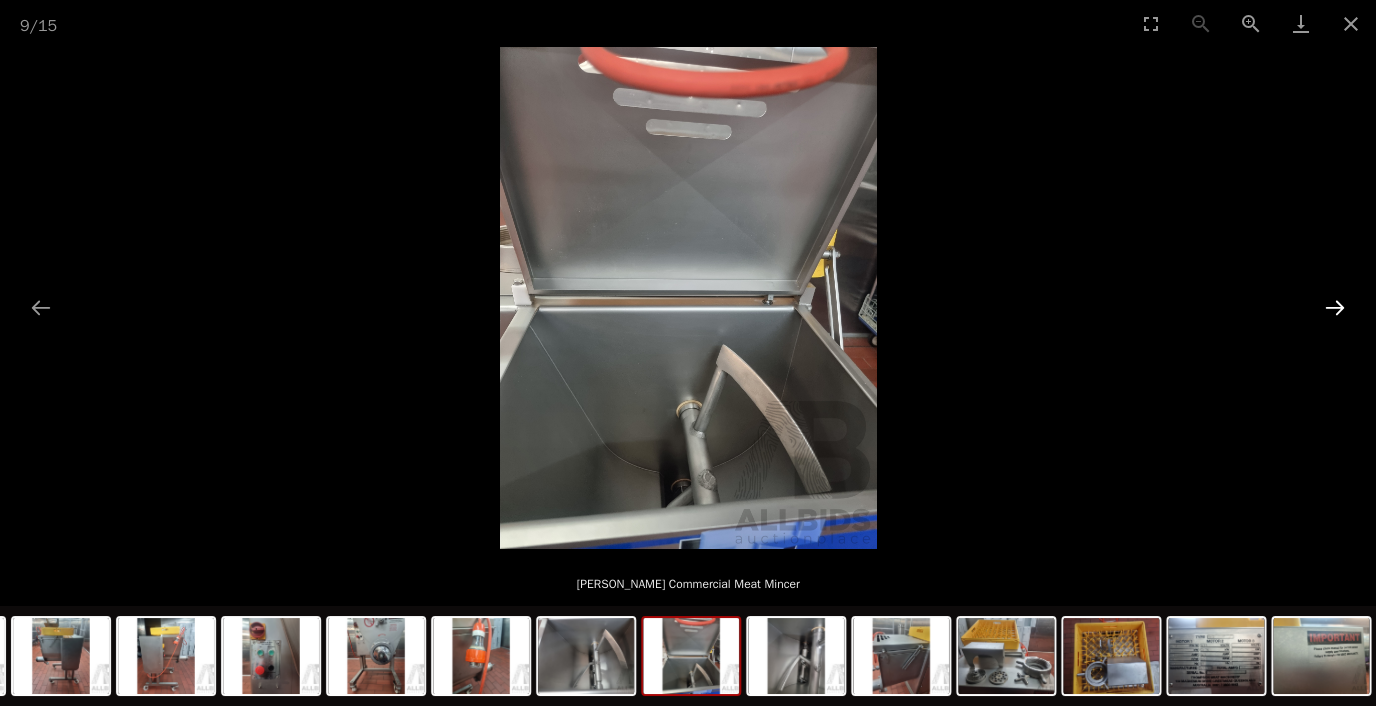 click at bounding box center (1335, 307) 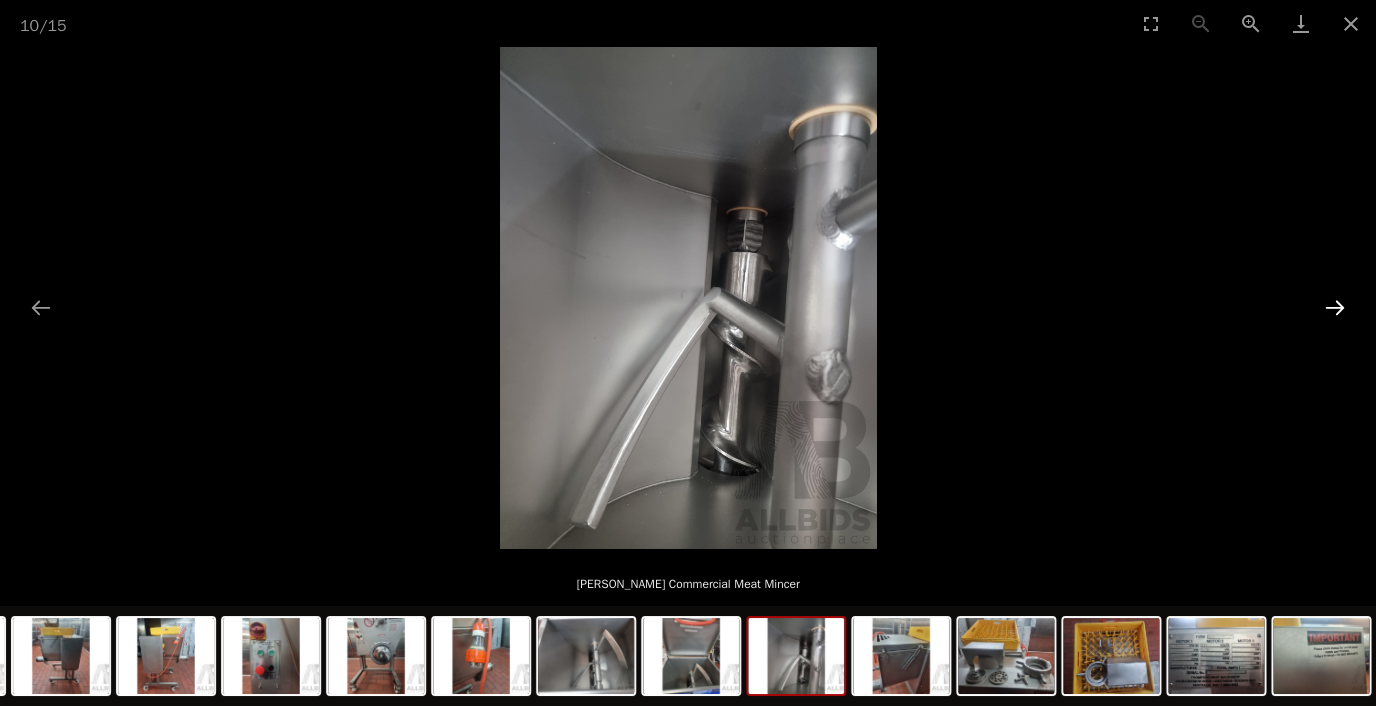 click at bounding box center (1335, 307) 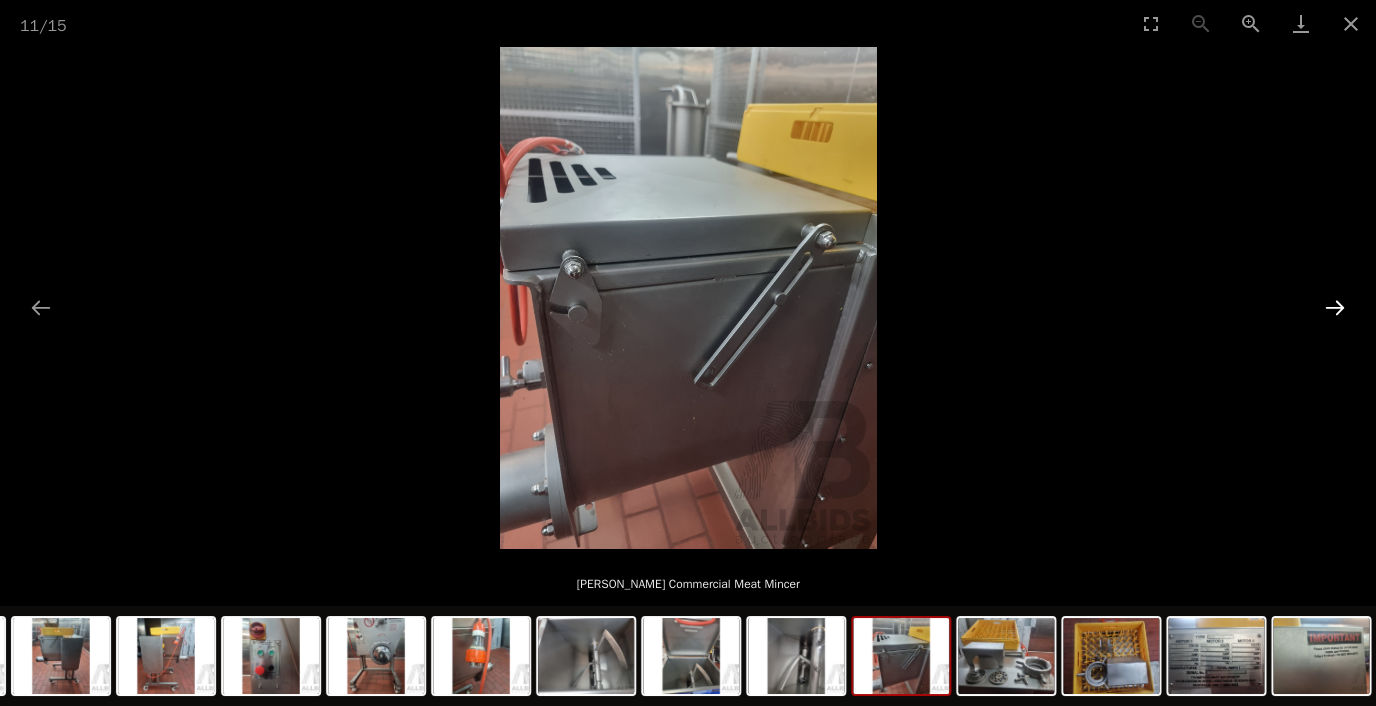 click at bounding box center (1335, 307) 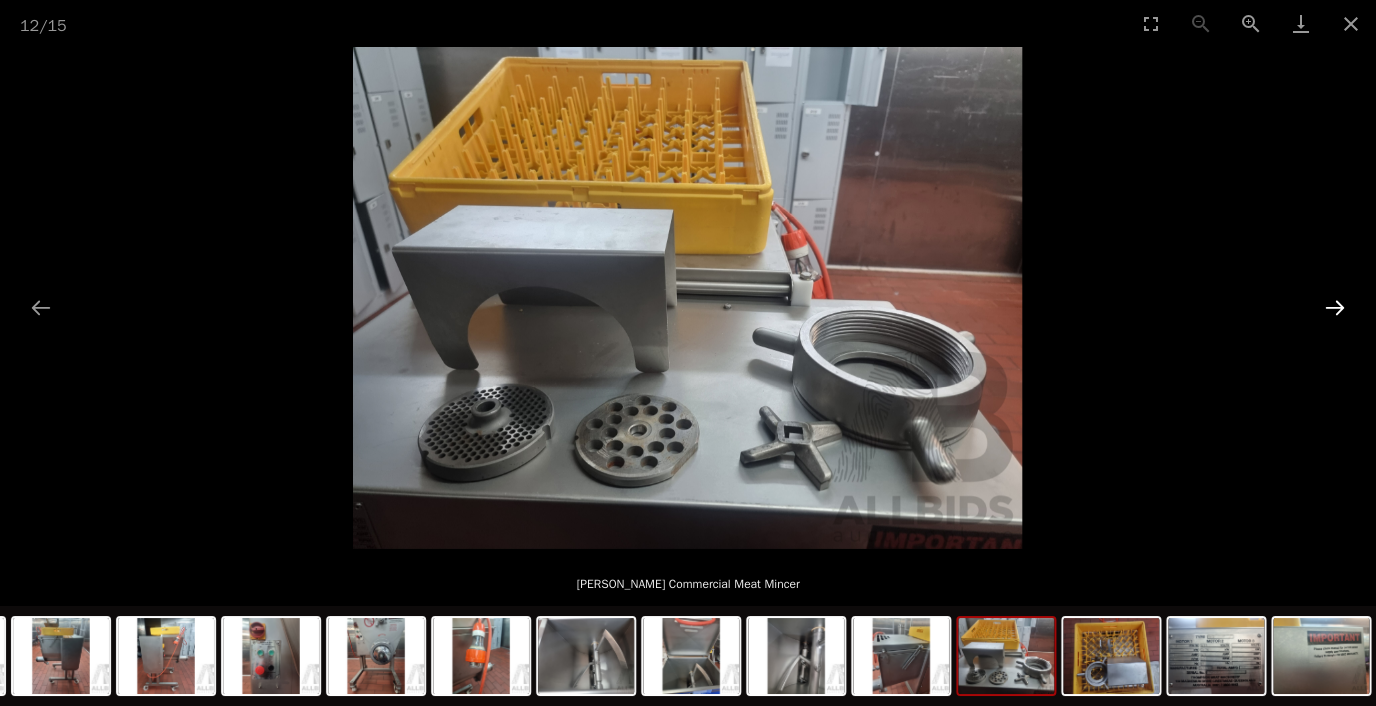 click at bounding box center [1335, 307] 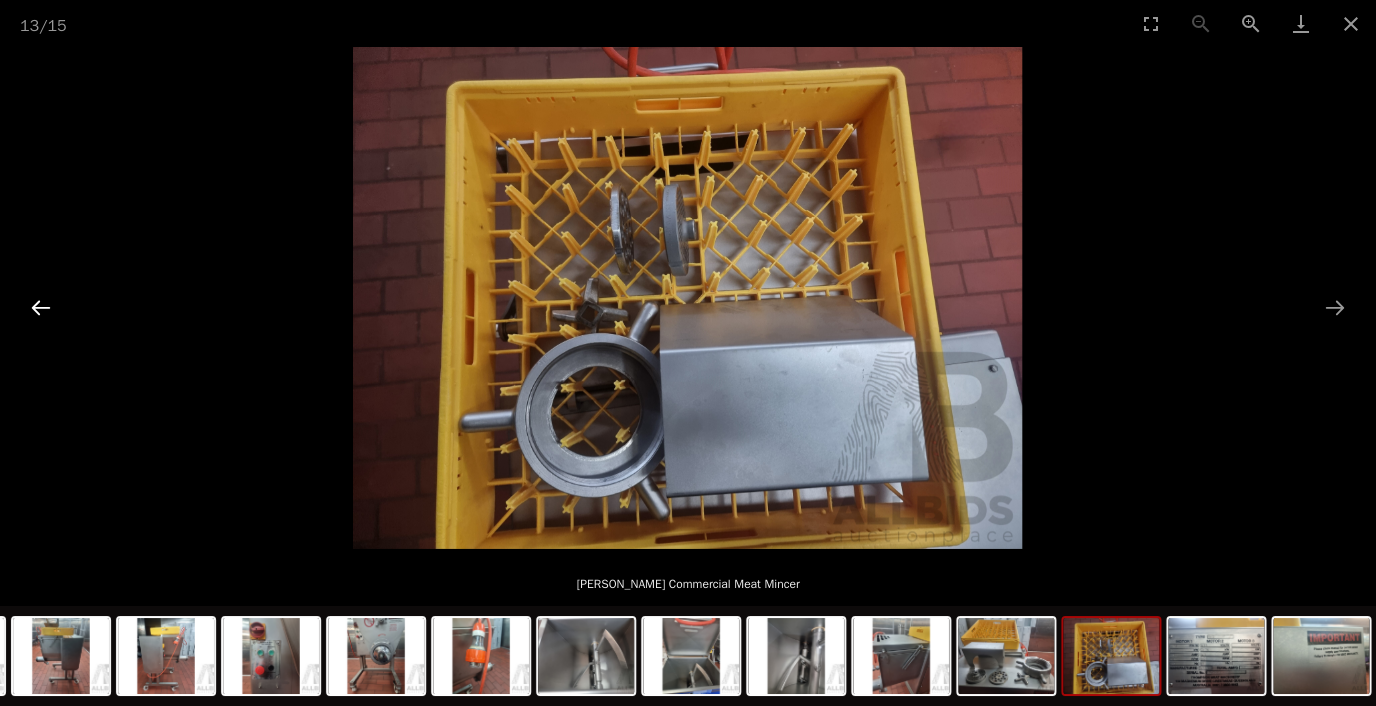 click at bounding box center (41, 307) 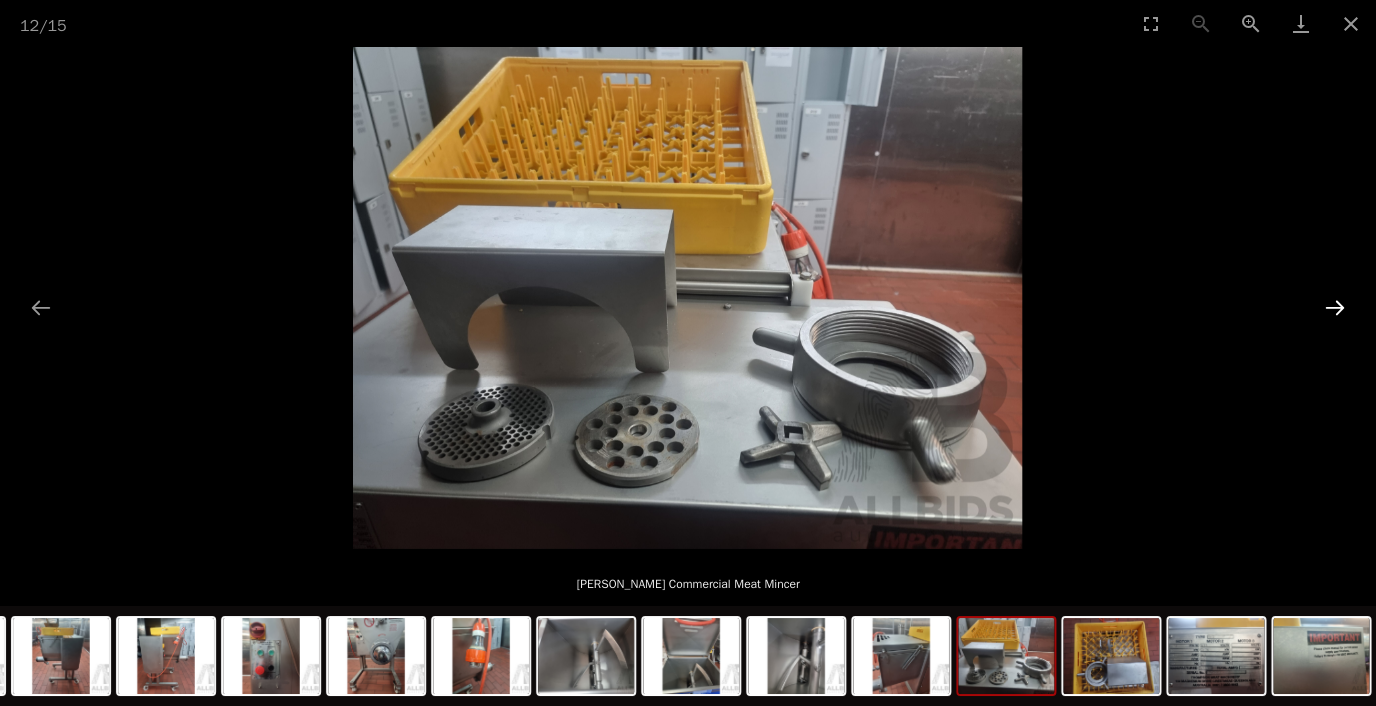 click at bounding box center (1335, 307) 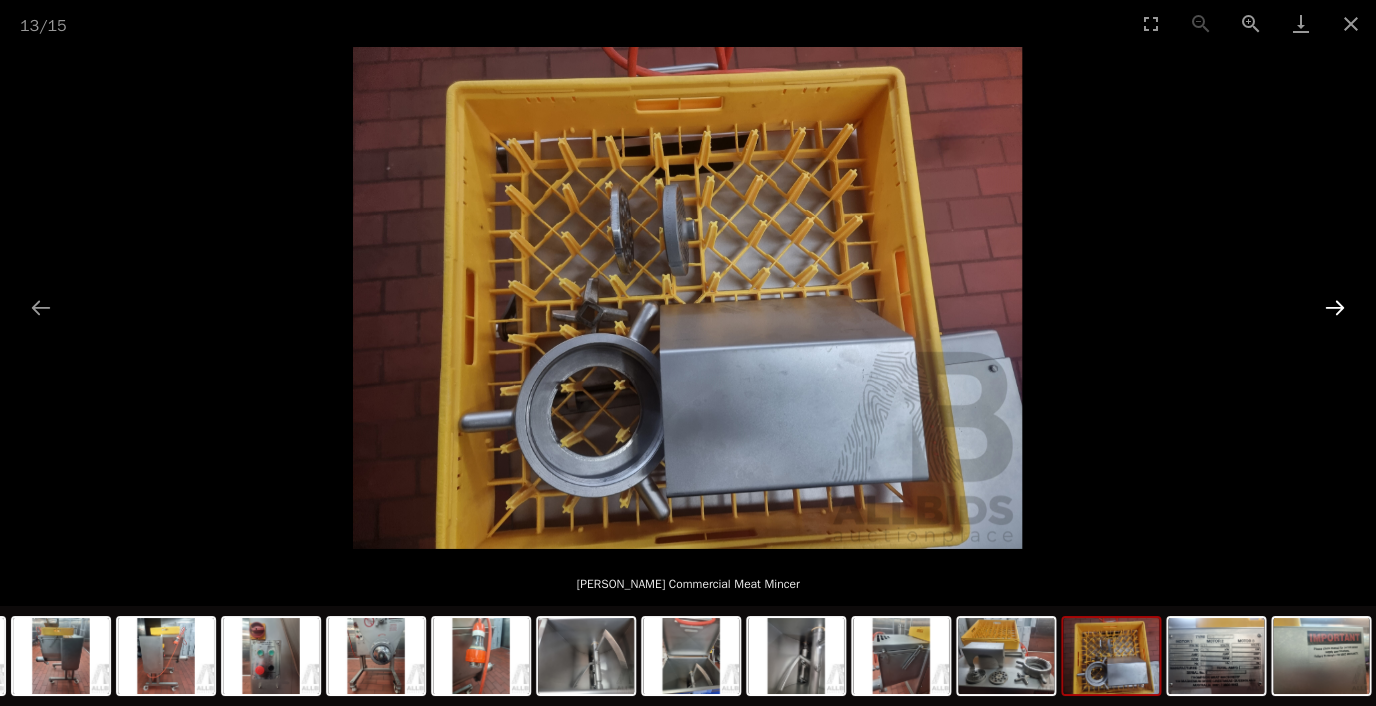 click at bounding box center (1335, 307) 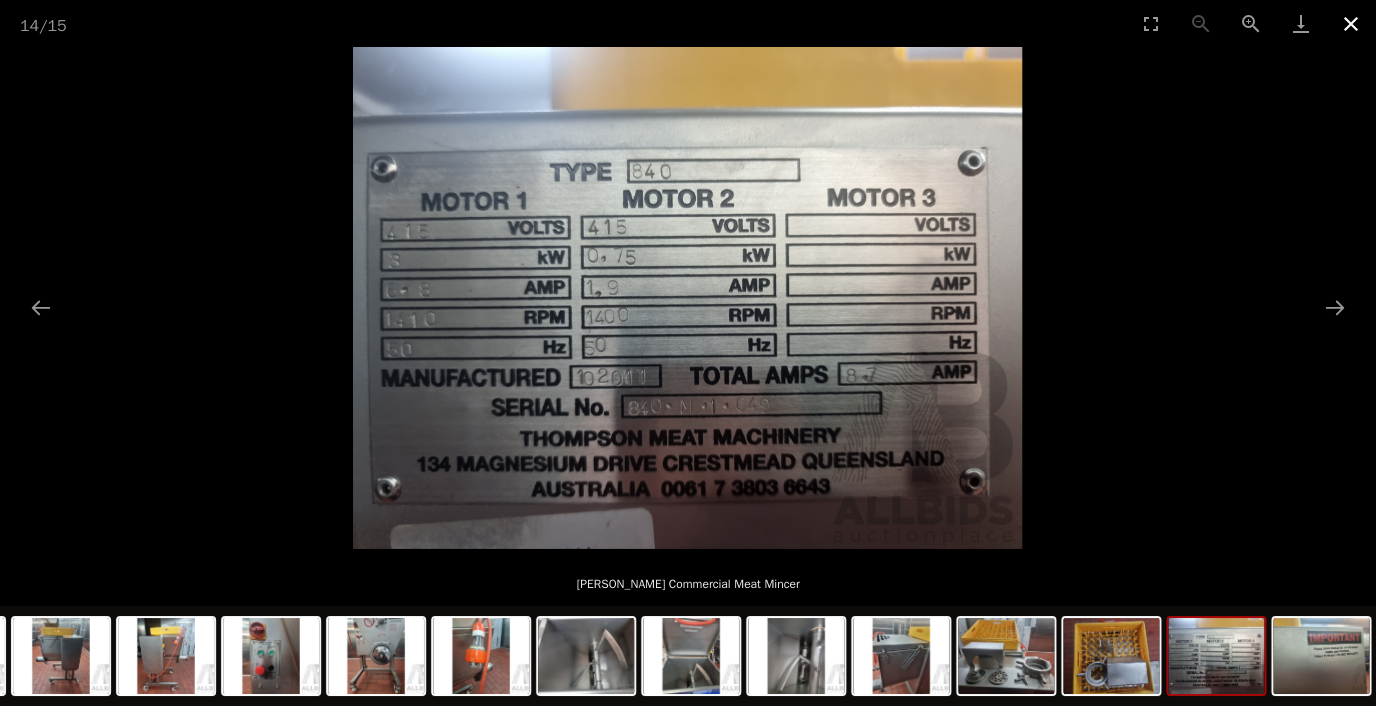 click at bounding box center (1351, 23) 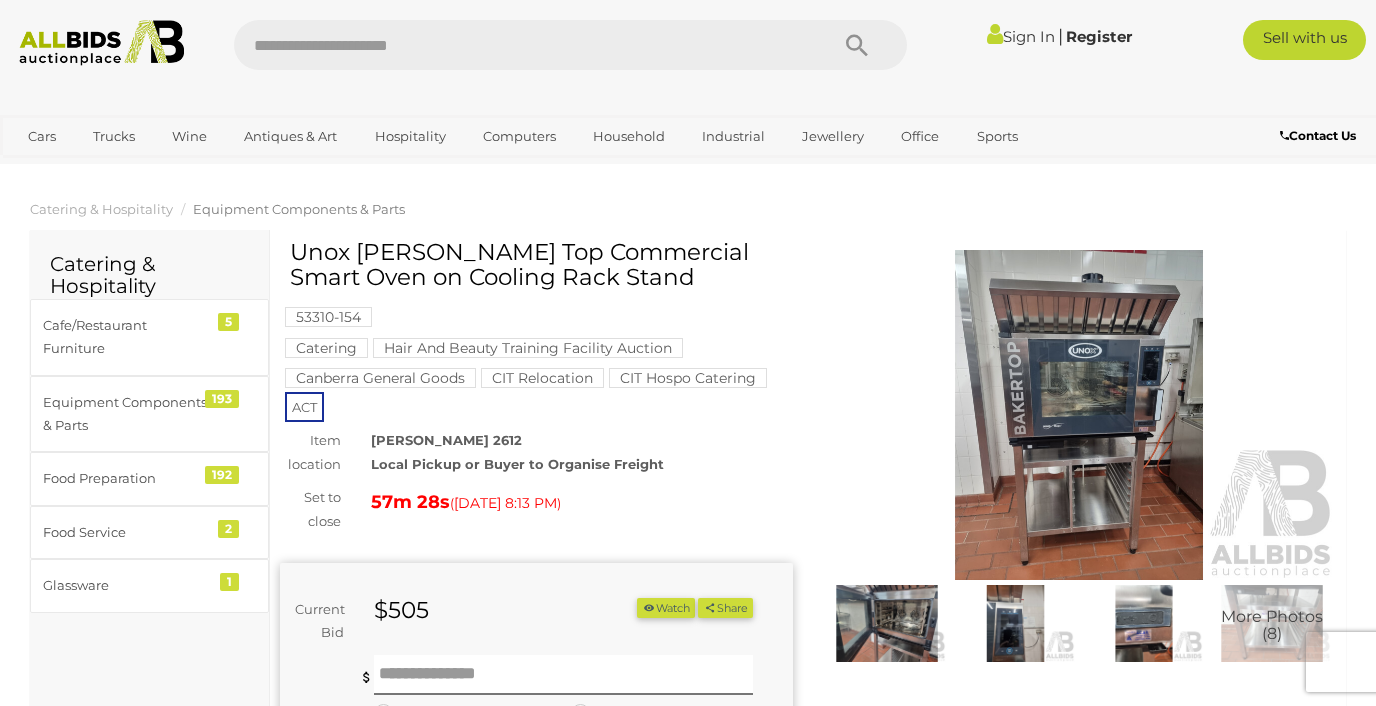 scroll, scrollTop: 0, scrollLeft: 0, axis: both 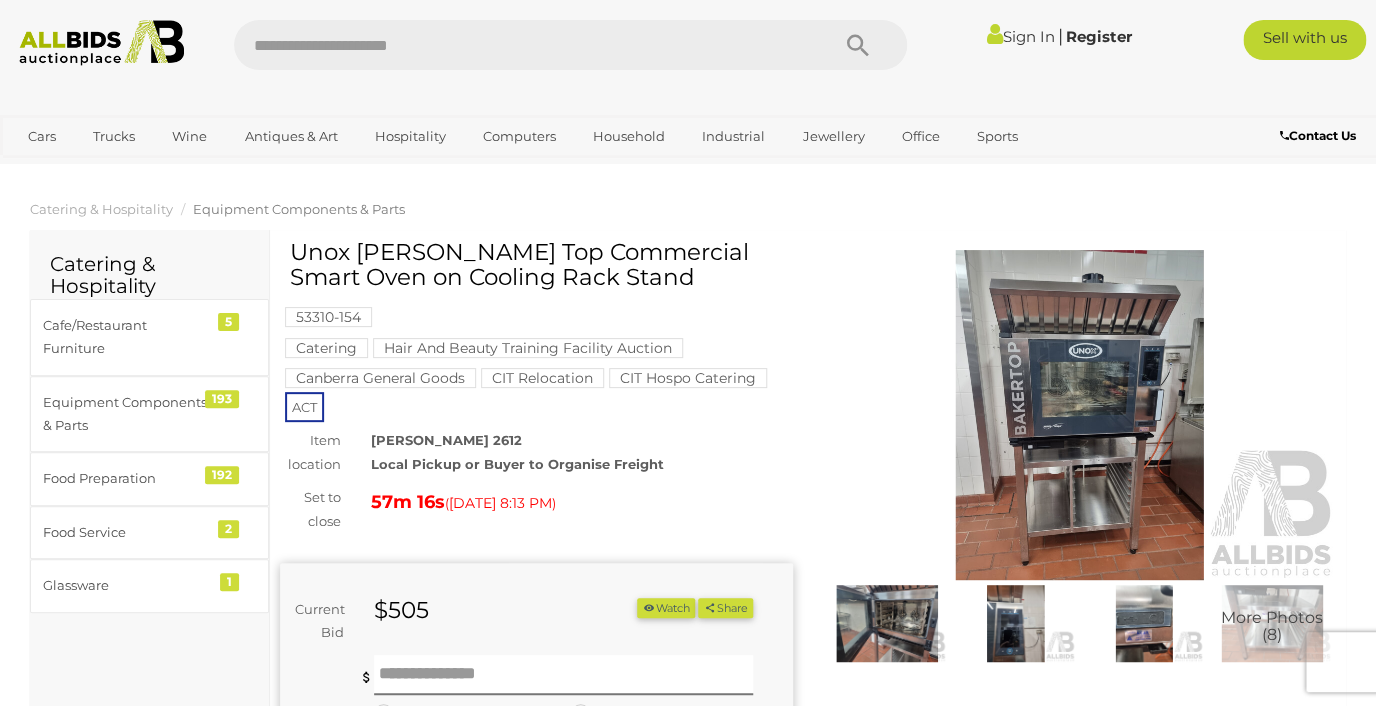 click at bounding box center [102, 43] 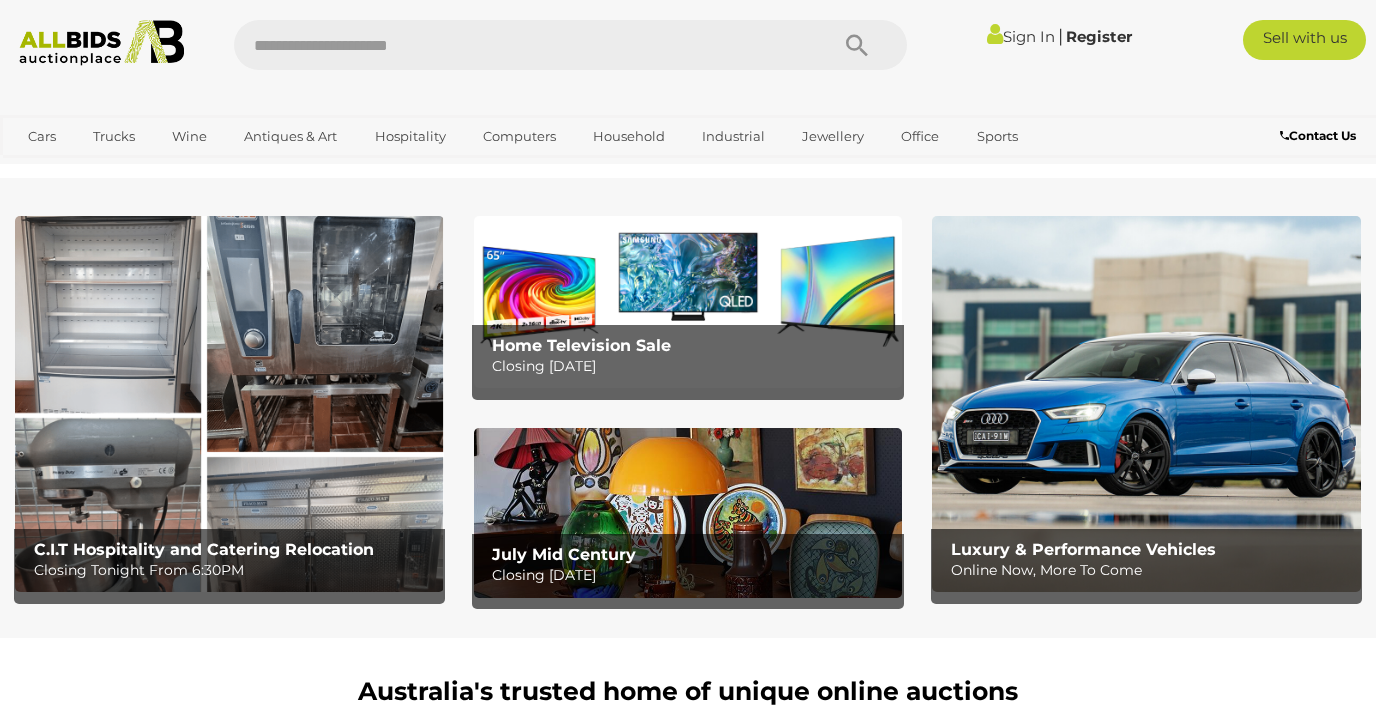 scroll, scrollTop: 0, scrollLeft: 0, axis: both 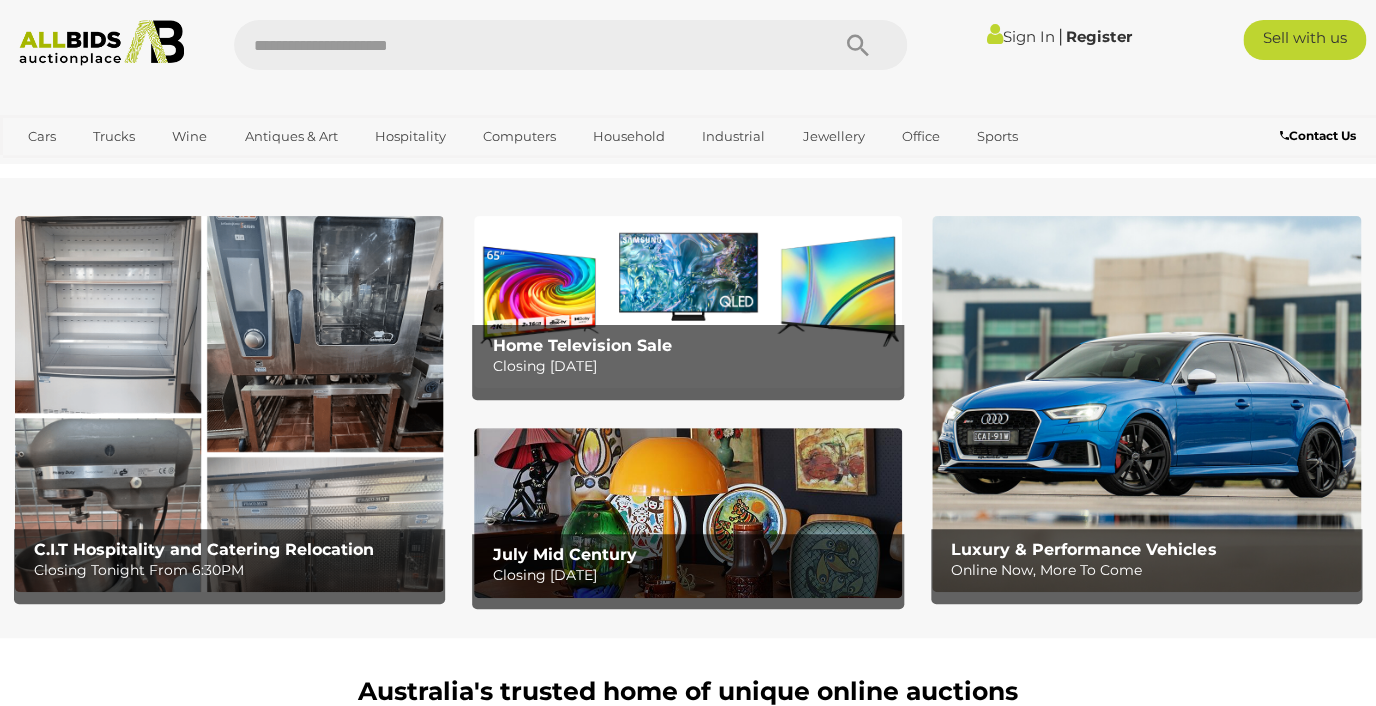 click at bounding box center [521, 45] 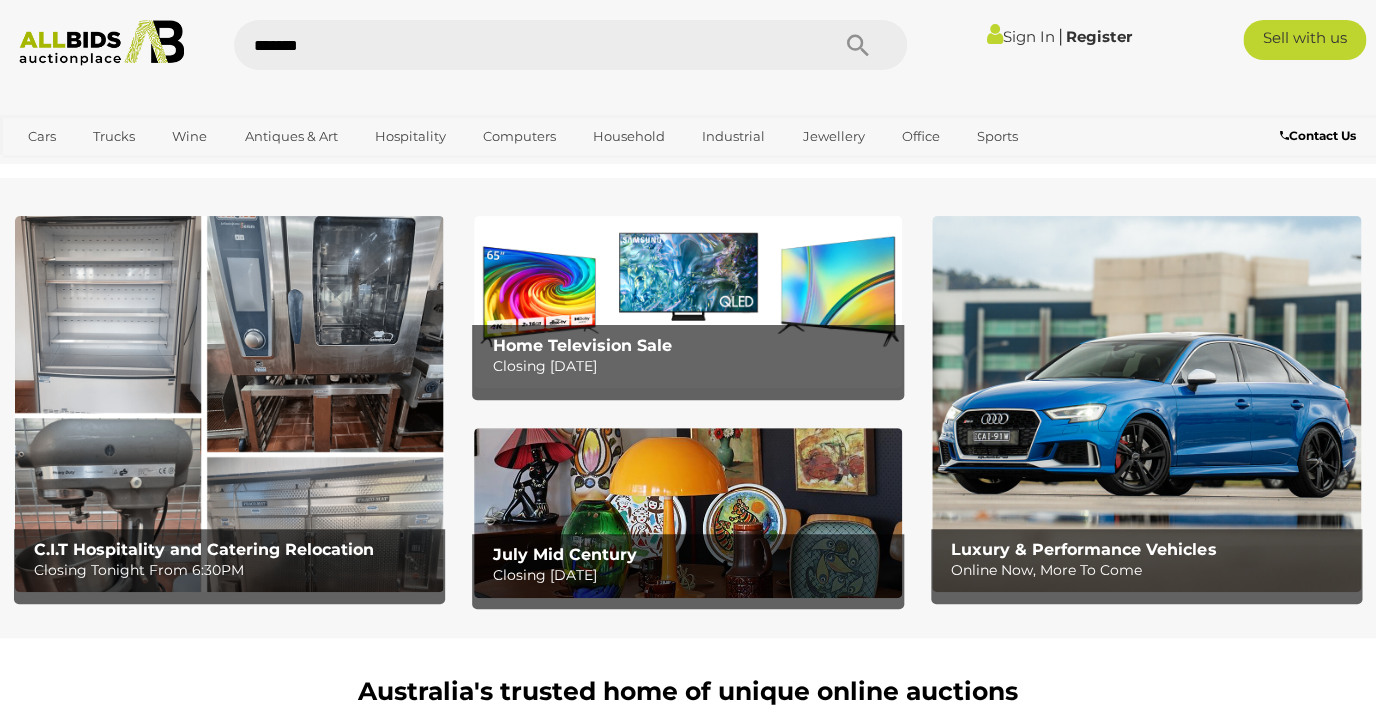 type on "********" 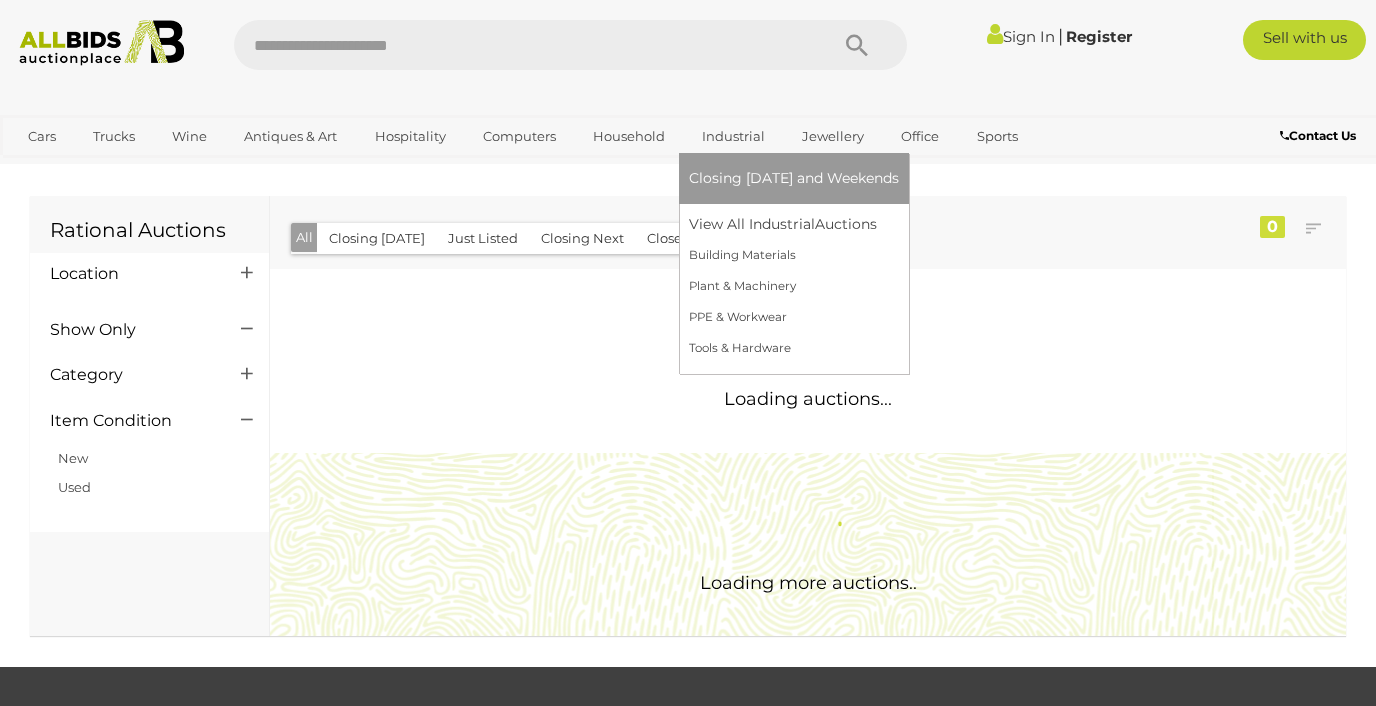 scroll, scrollTop: 0, scrollLeft: 0, axis: both 